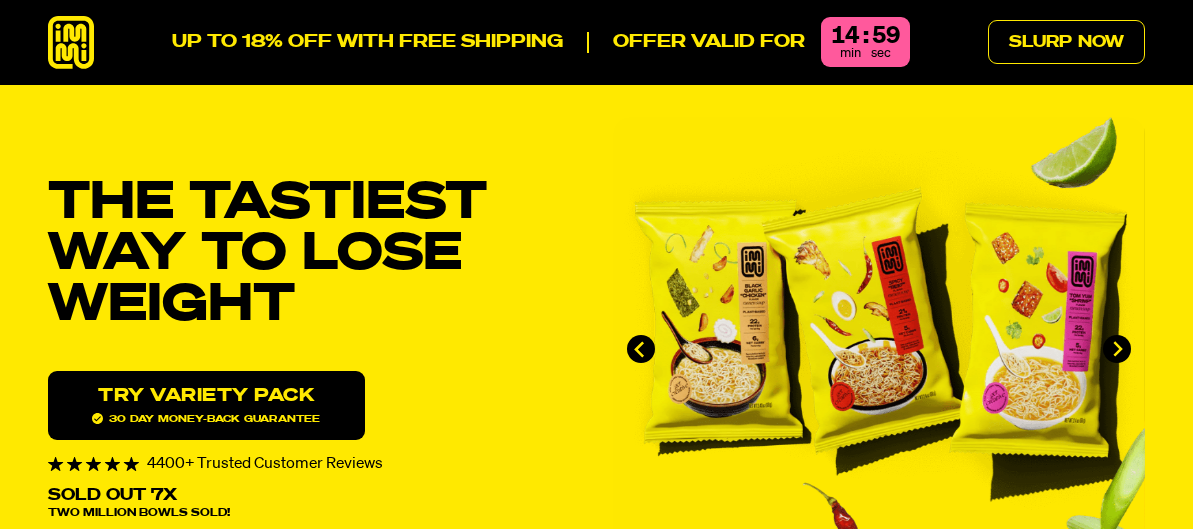 scroll, scrollTop: 0, scrollLeft: 0, axis: both 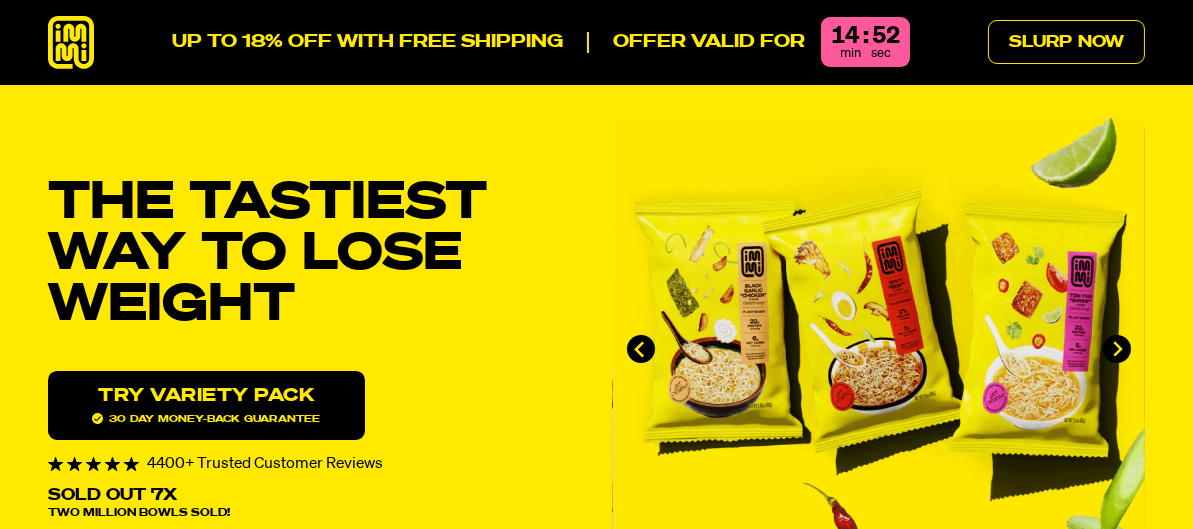 click on "UP TO 18% OFF WITH FREE SHIPPING
Offer valid for
14 : 52
min sec
Slurp Now" at bounding box center (596, 42) 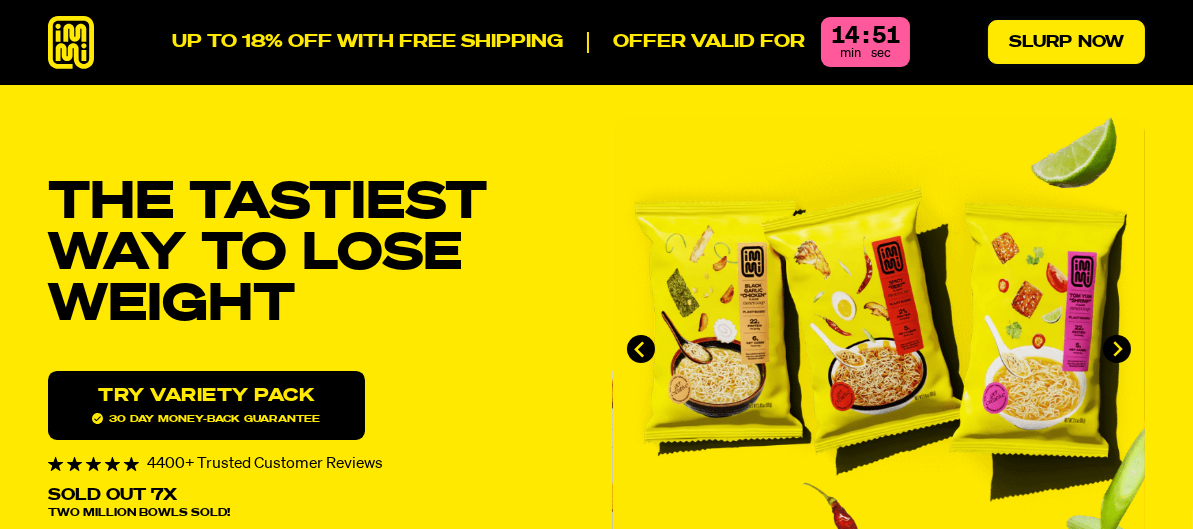 click on "Slurp Now" at bounding box center [1066, 42] 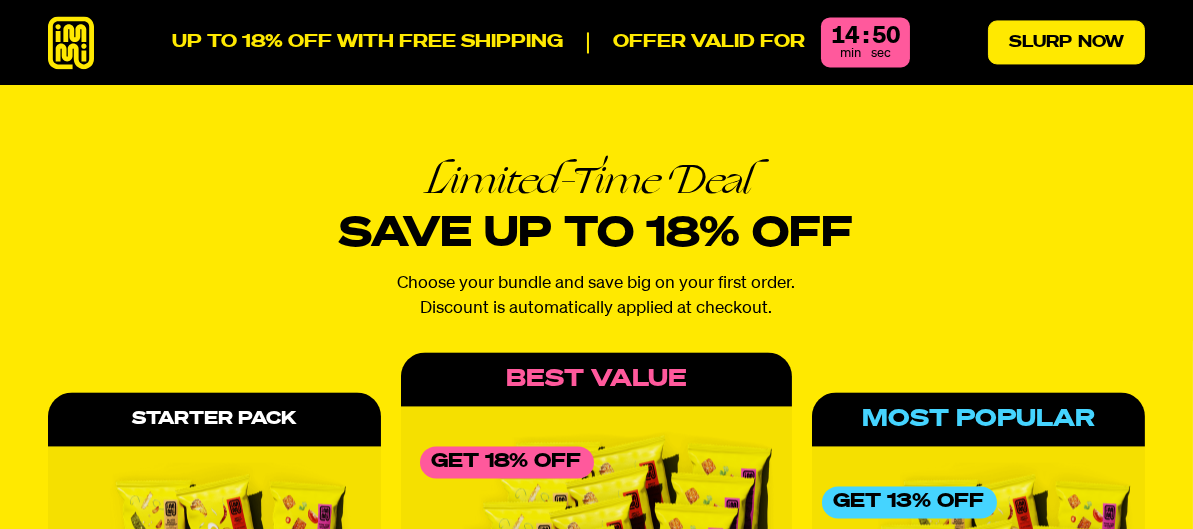 scroll, scrollTop: 8075, scrollLeft: 0, axis: vertical 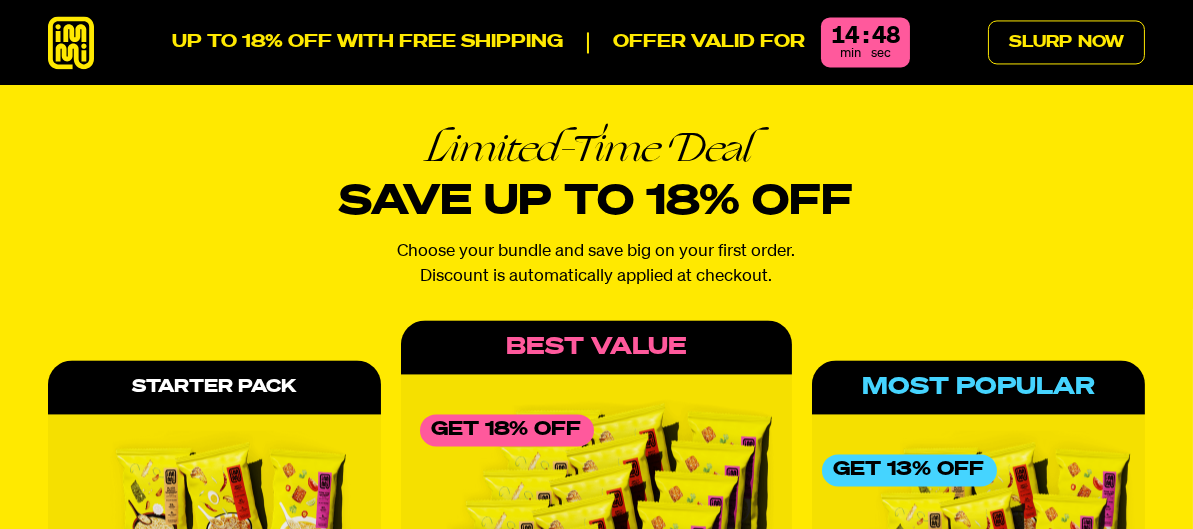 click 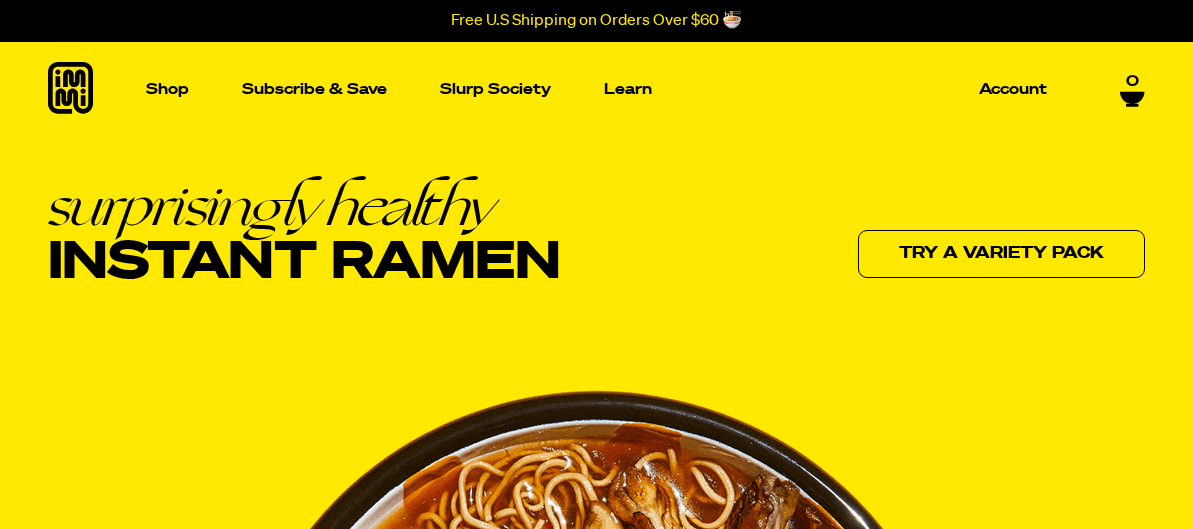 scroll, scrollTop: 0, scrollLeft: 0, axis: both 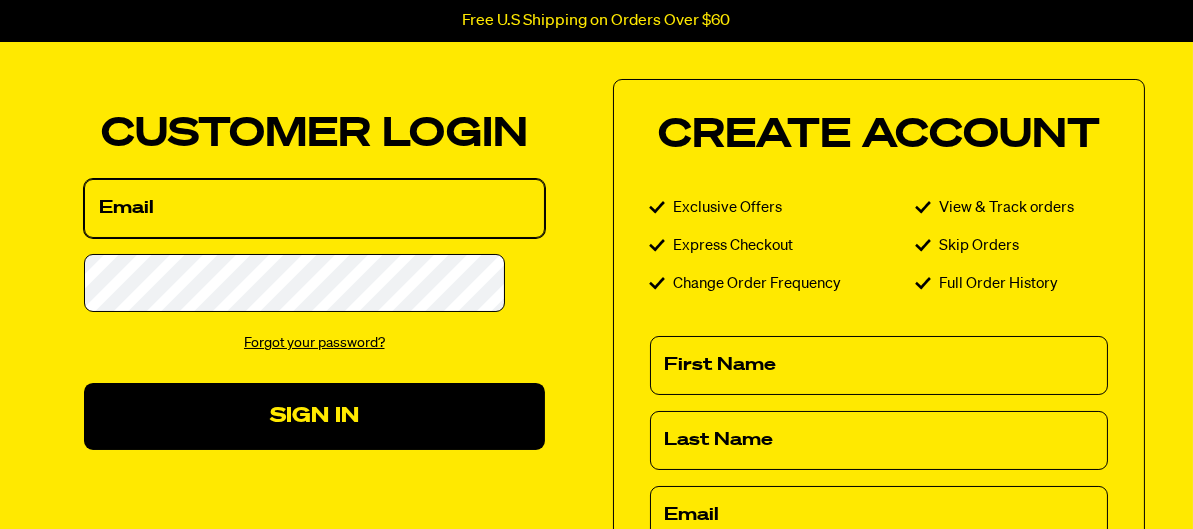 click on "Email" at bounding box center [314, 208] 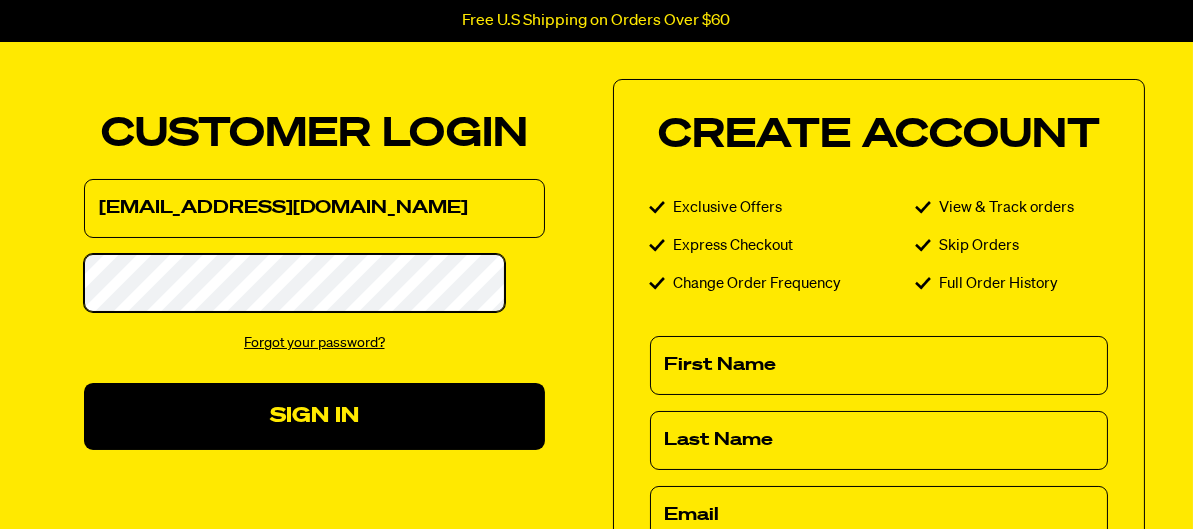 click on "Press Alt+1 for screen-reader mode, Alt+0 to cancel Accessibility Screen-Reader Guide, Feedback, and Issue Reporting | New window
Free U.S Shipping on Orders Over $60
Shop
Packets
Cups
new
new Learn Login" at bounding box center [596, 958] 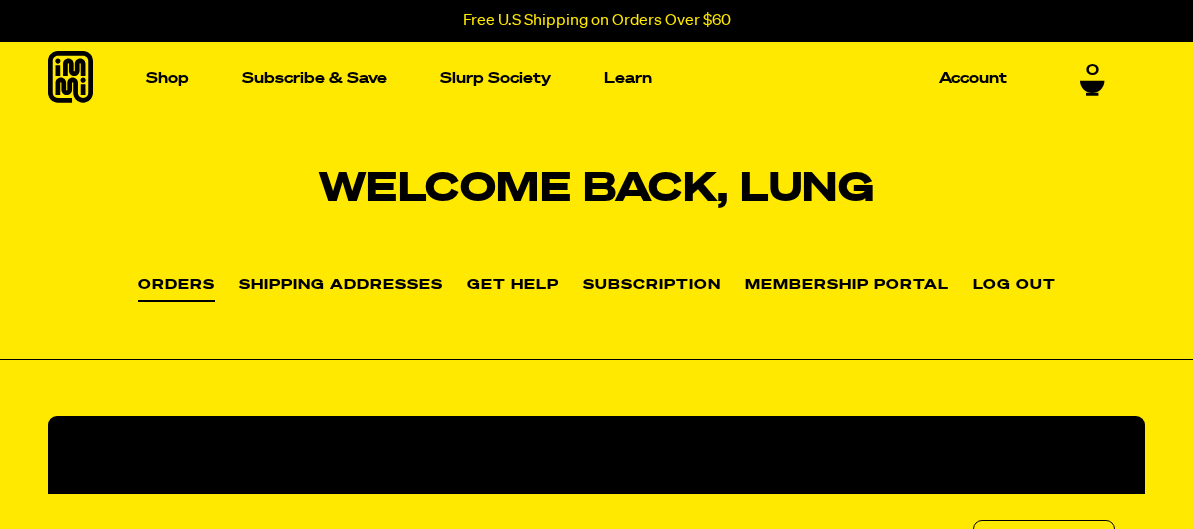 scroll, scrollTop: 0, scrollLeft: 0, axis: both 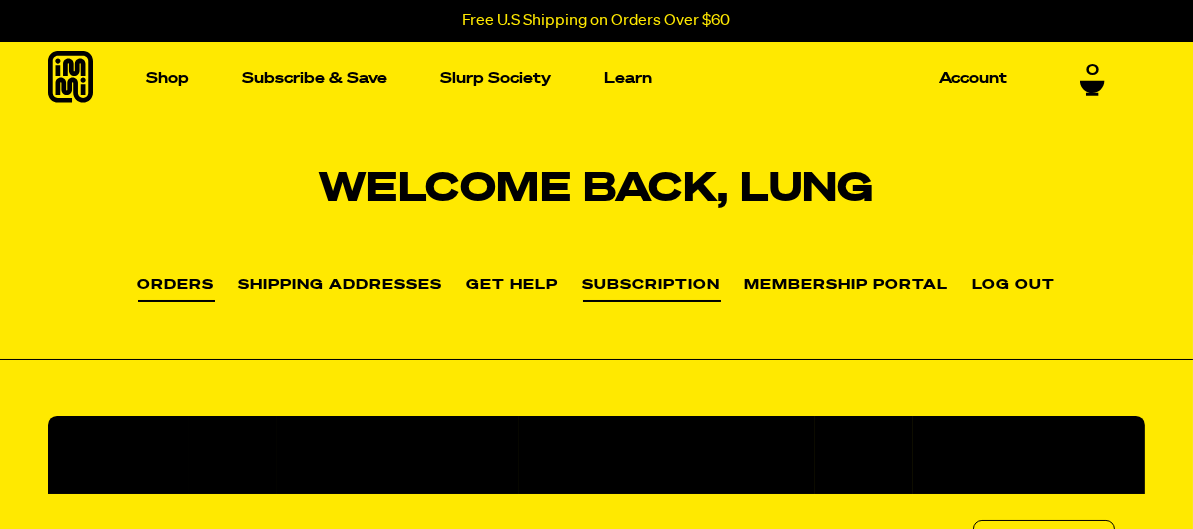 click on "Subscription" at bounding box center (652, 290) 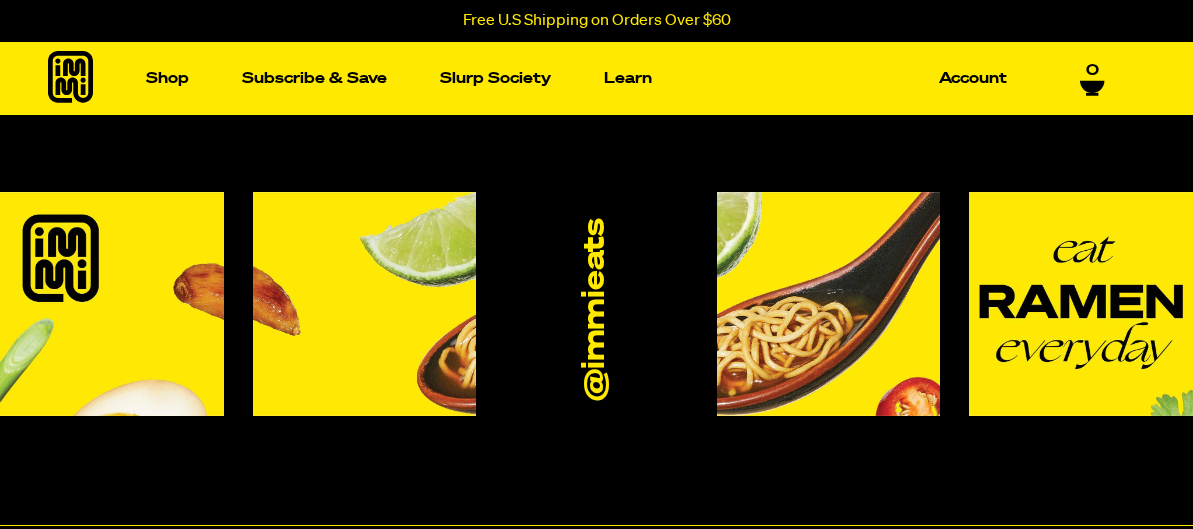 scroll, scrollTop: 300, scrollLeft: 0, axis: vertical 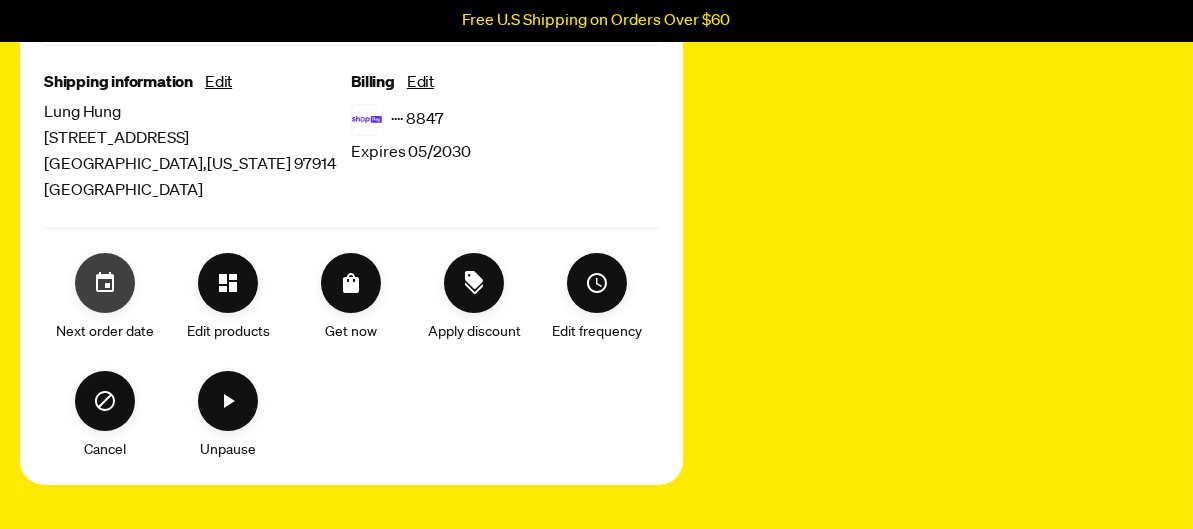 click 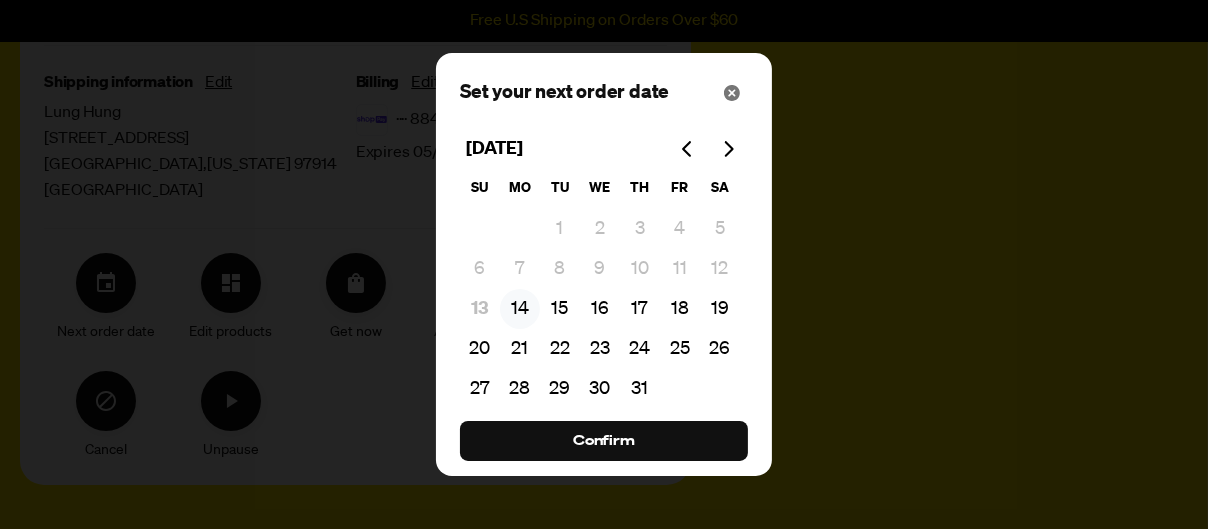 click on "14" at bounding box center [520, 309] 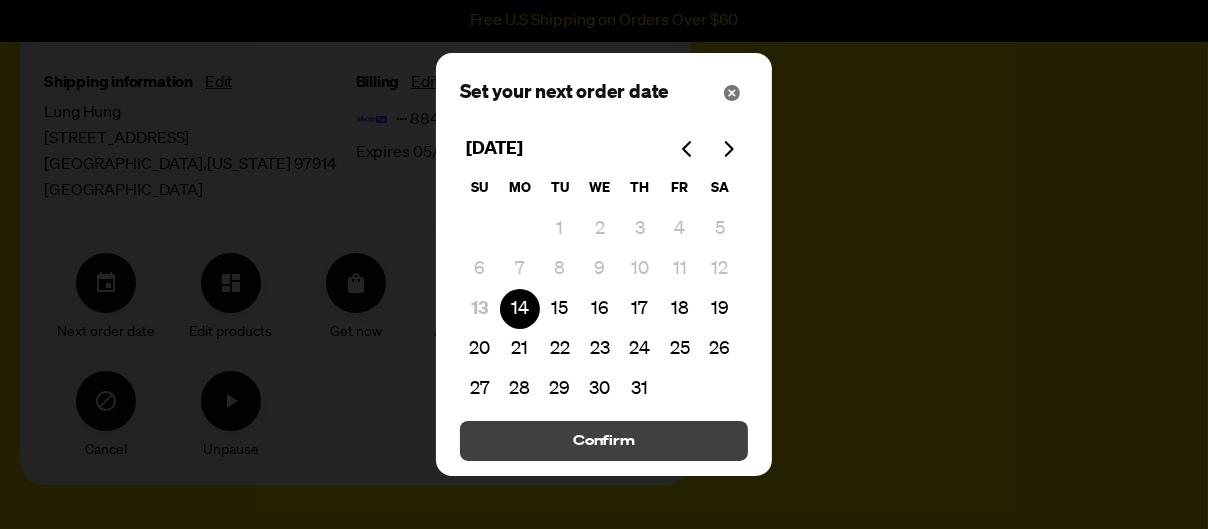 click on "Confirm" at bounding box center (604, 441) 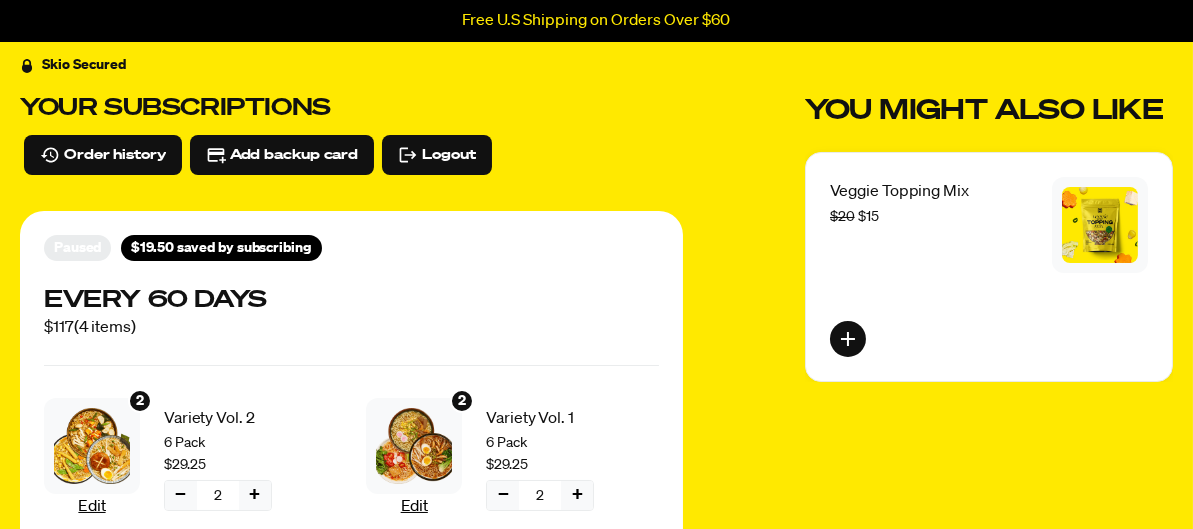 scroll, scrollTop: 0, scrollLeft: 0, axis: both 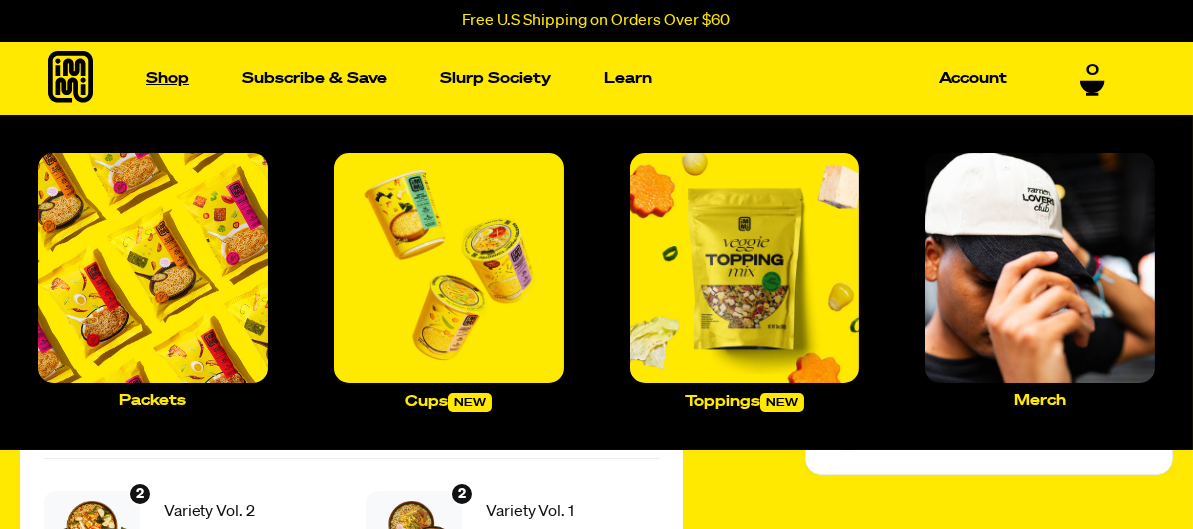 click on "Shop" at bounding box center [167, 78] 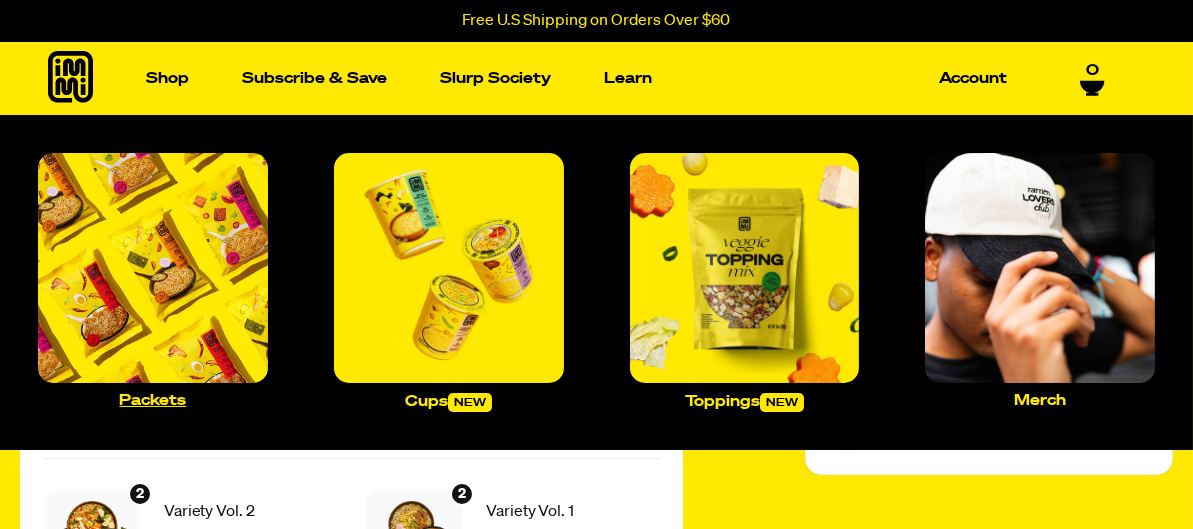 click at bounding box center (153, 268) 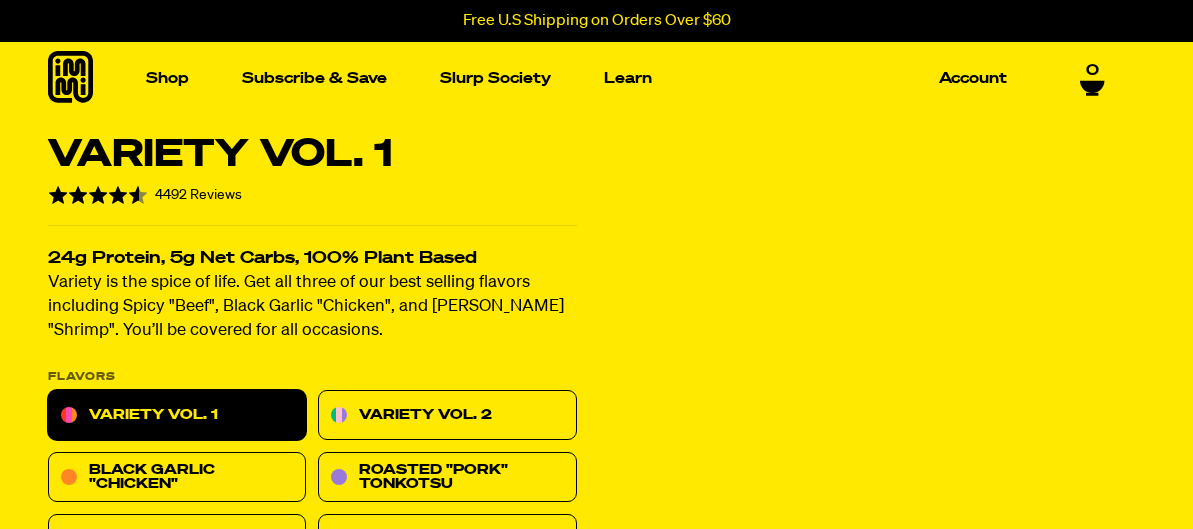 scroll, scrollTop: 0, scrollLeft: 0, axis: both 